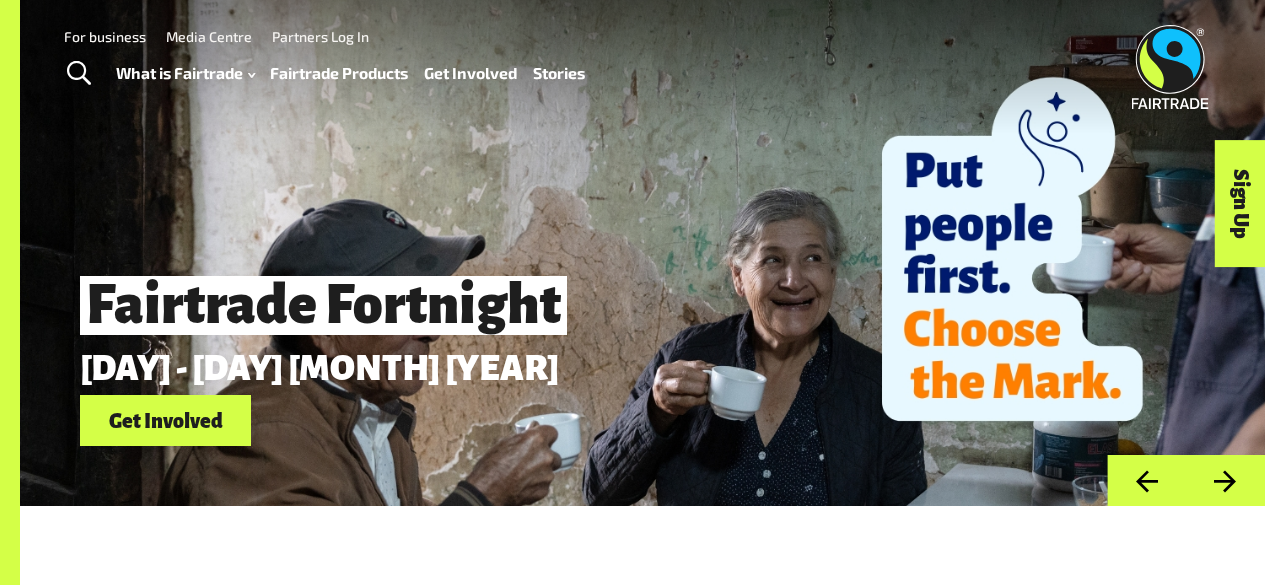 scroll, scrollTop: 0, scrollLeft: 0, axis: both 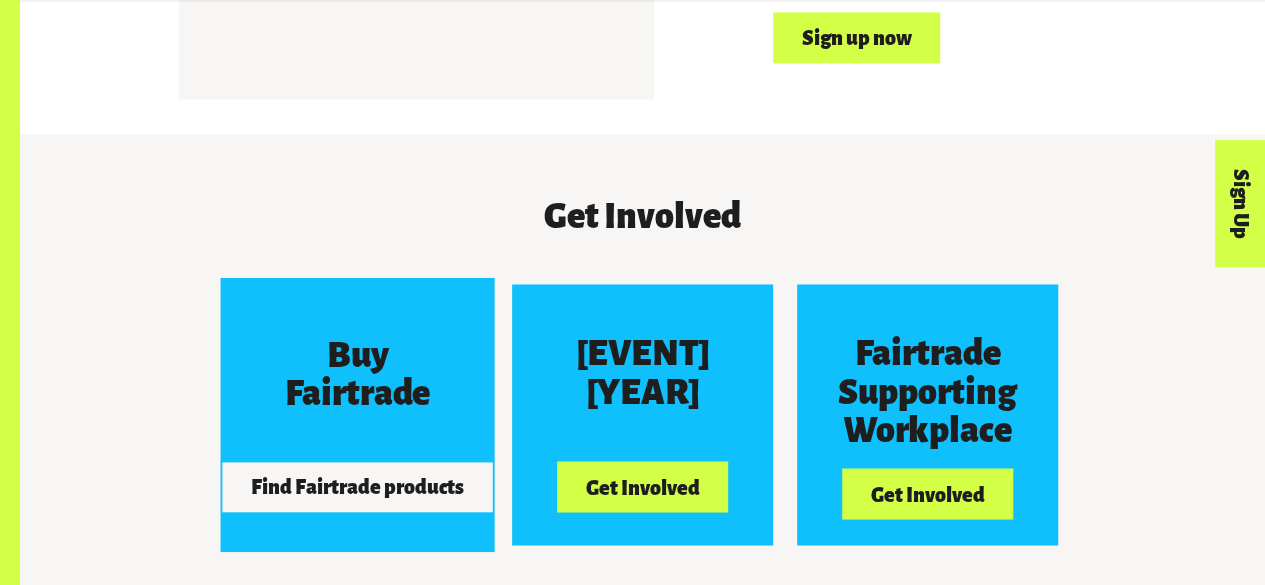 click on "Buy Fairtrade" at bounding box center (357, 373) 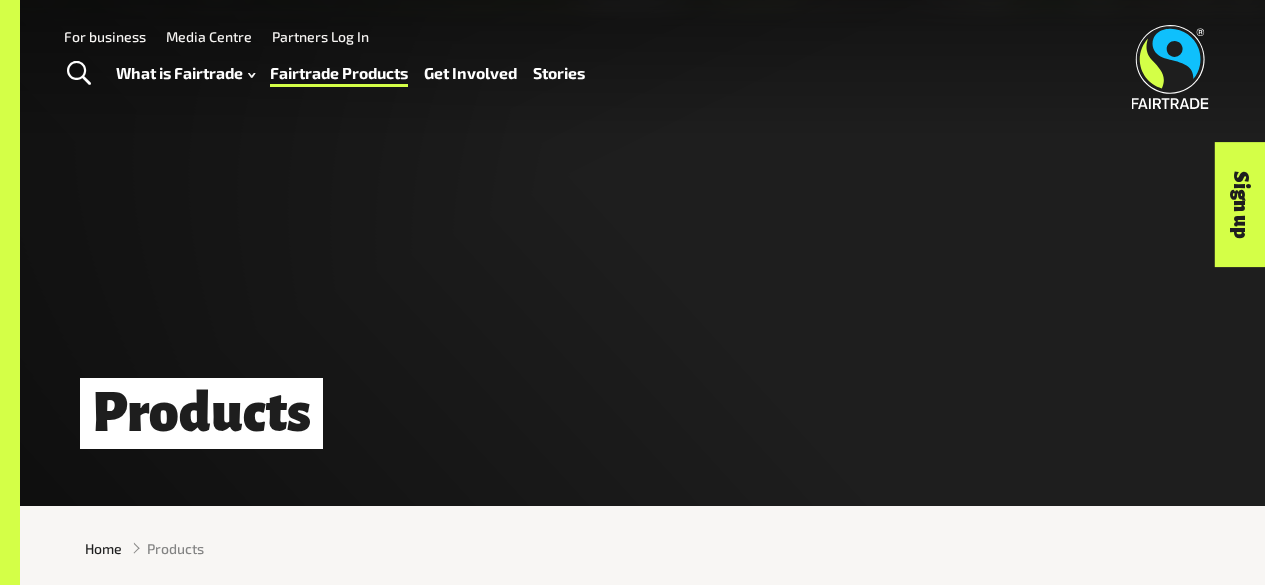 scroll, scrollTop: 0, scrollLeft: 0, axis: both 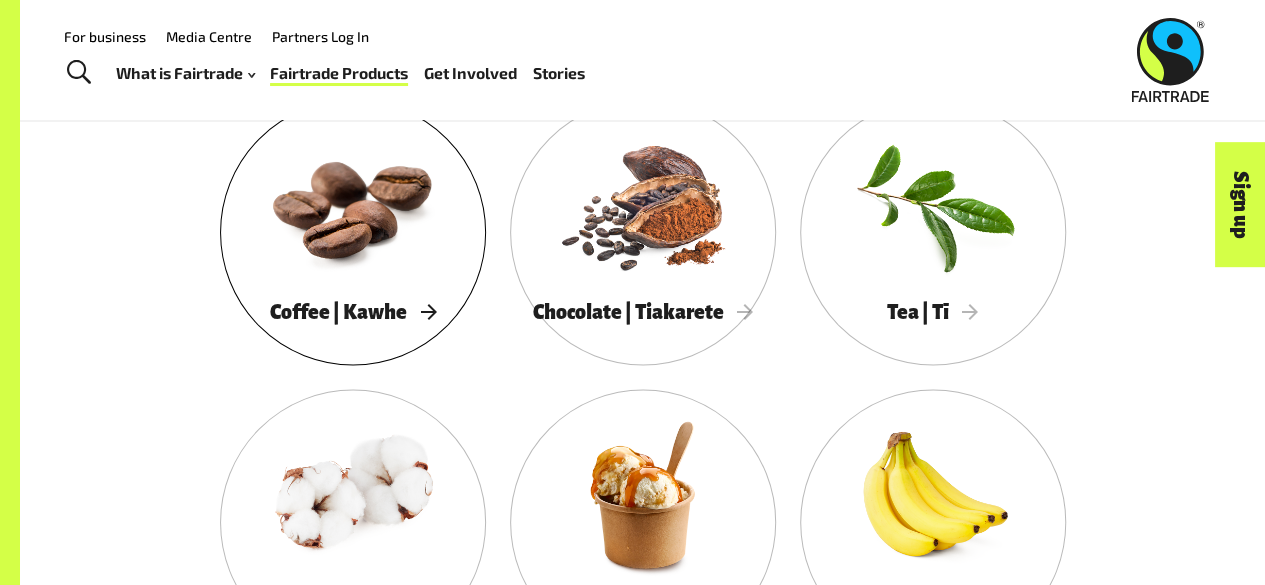 click at bounding box center (353, 204) 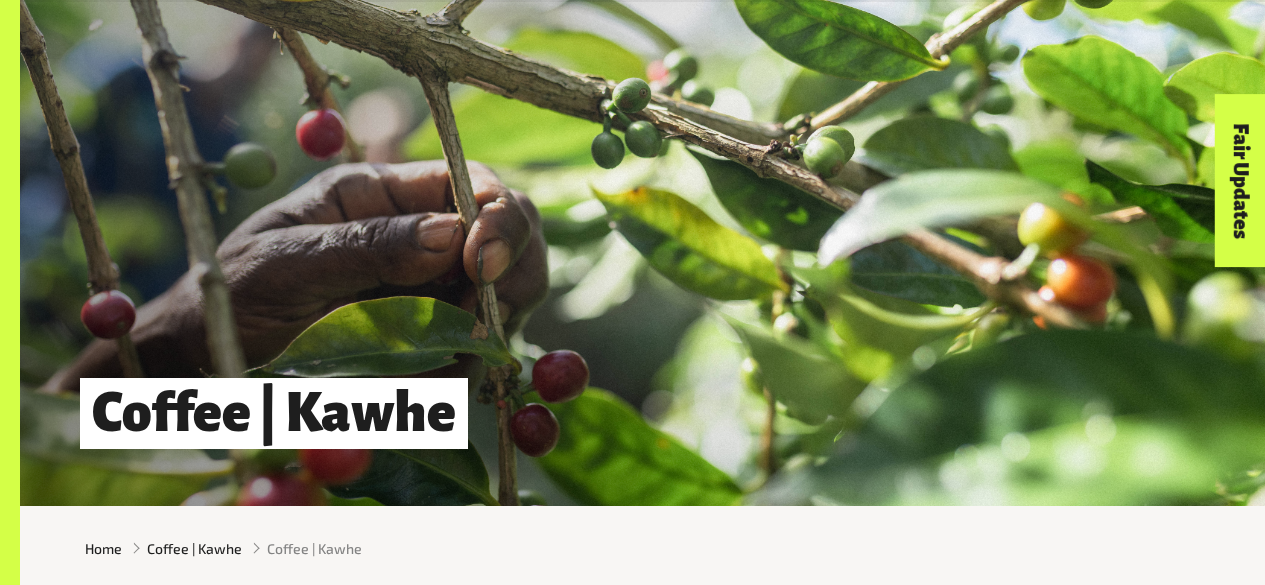 scroll, scrollTop: 2413, scrollLeft: 0, axis: vertical 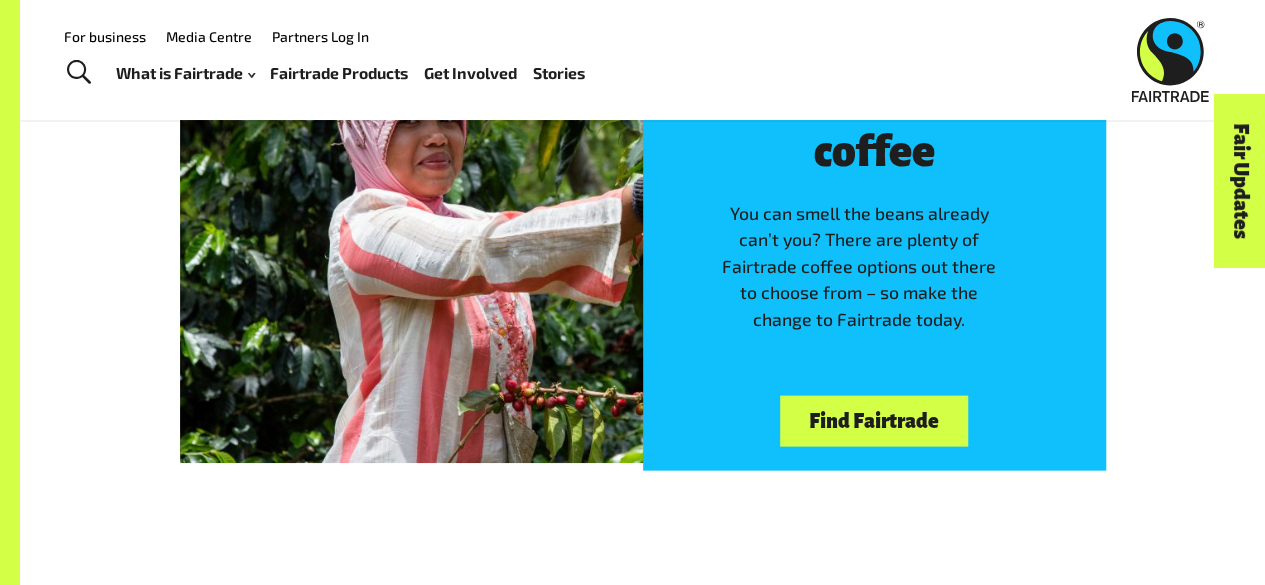 click on "Find Fairtrade" at bounding box center (873, 421) 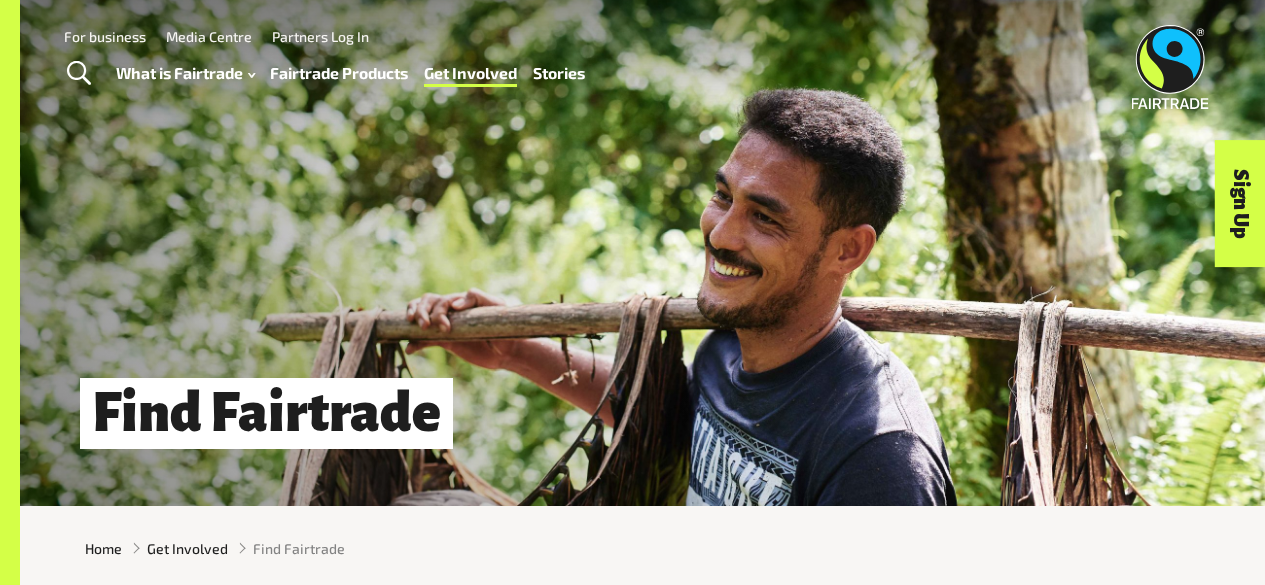 scroll, scrollTop: 0, scrollLeft: 0, axis: both 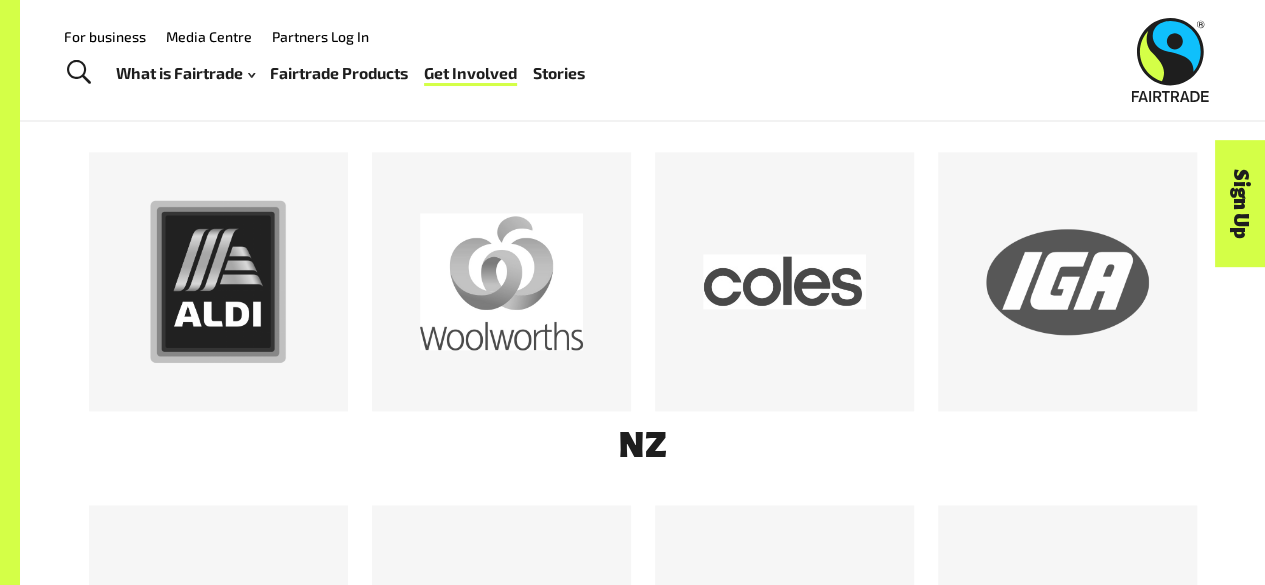 click on "Stories" at bounding box center [559, 73] 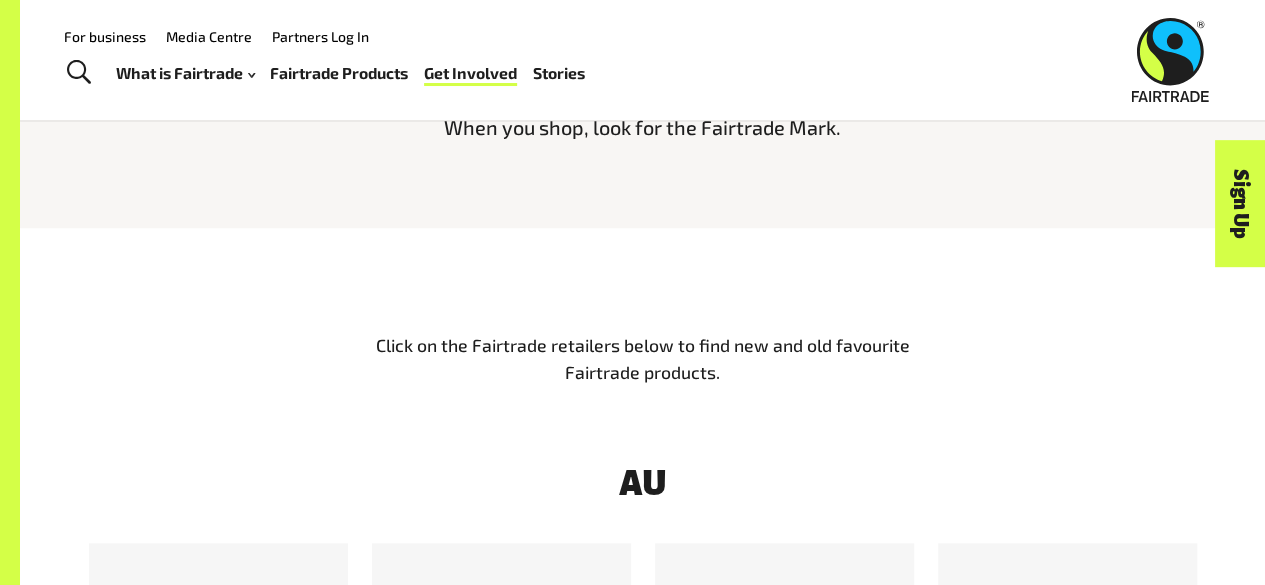 scroll, scrollTop: 724, scrollLeft: 0, axis: vertical 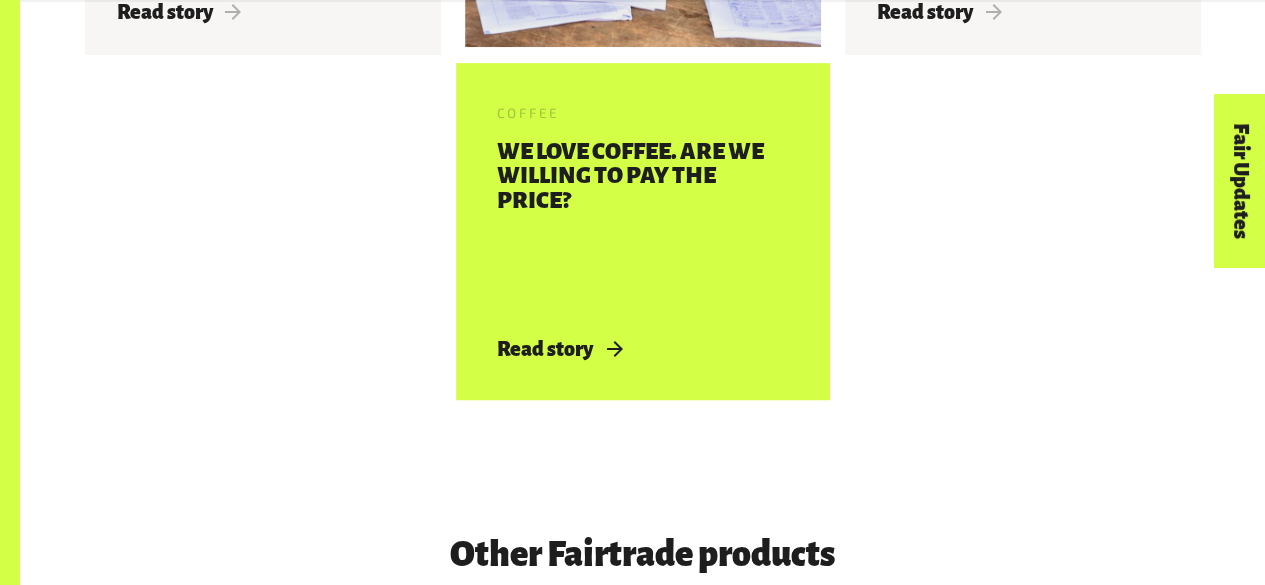 click on "We love coffee. Are we willing to pay the price?" at bounding box center (643, 226) 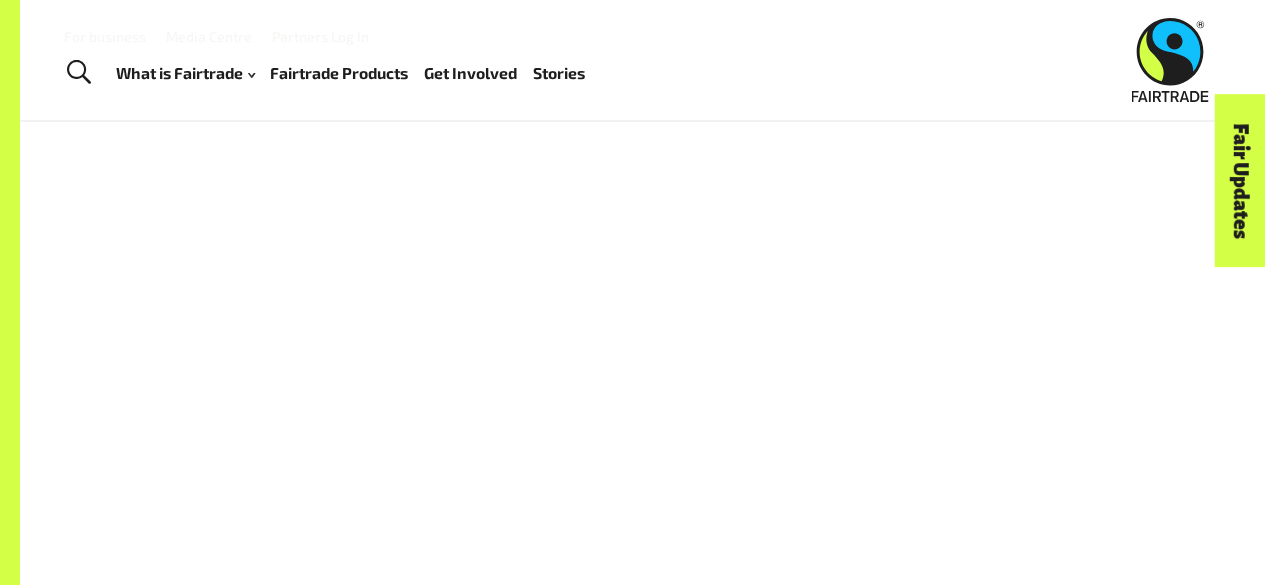 scroll, scrollTop: 0, scrollLeft: 0, axis: both 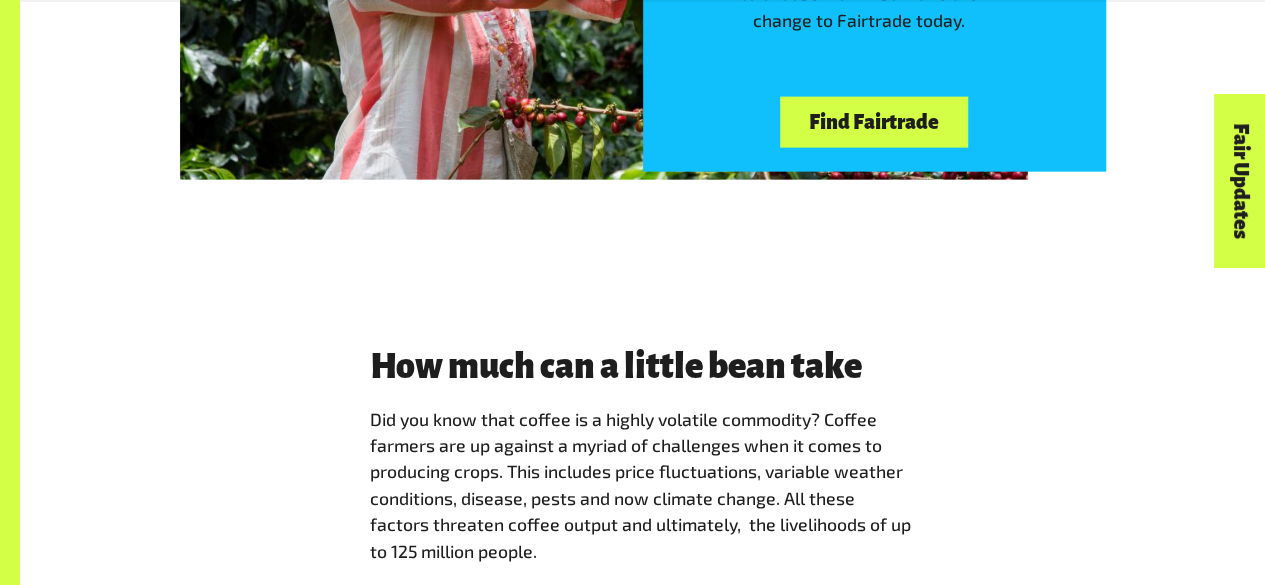 click on "Find Fairtrade" at bounding box center [873, 122] 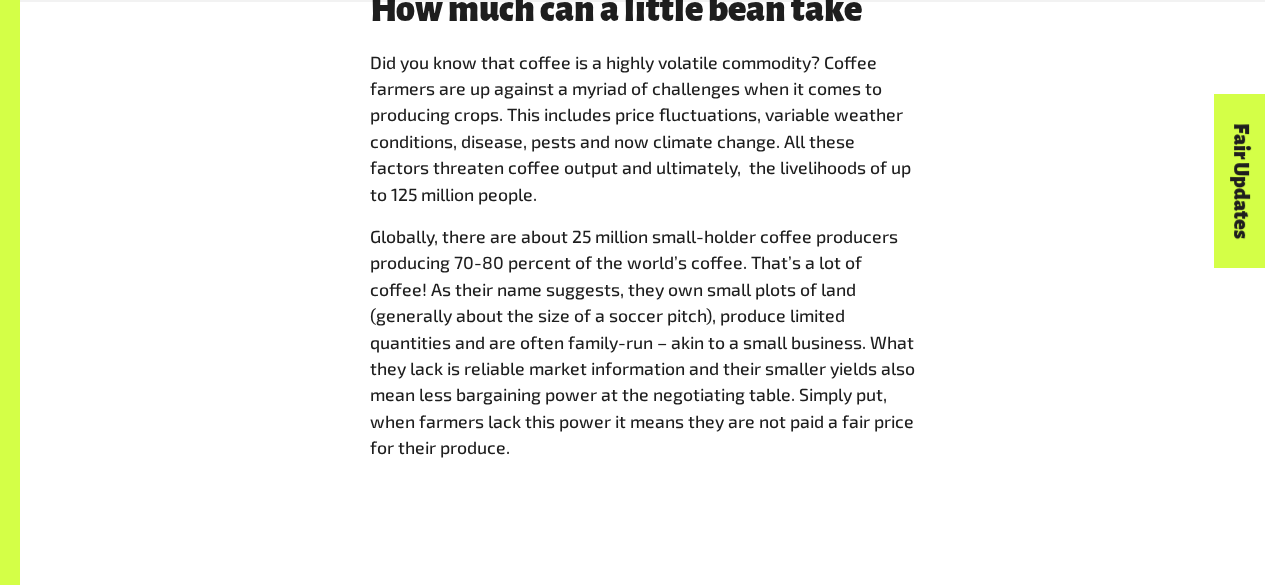 scroll, scrollTop: 2619, scrollLeft: 0, axis: vertical 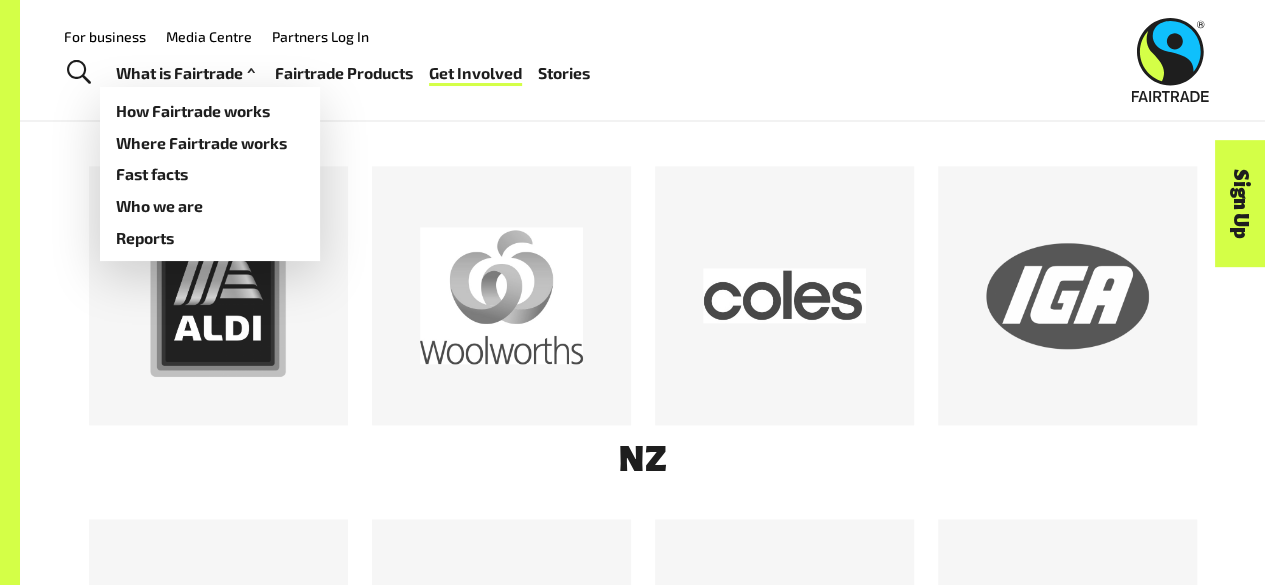 click on "What is Fairtrade" at bounding box center [188, 73] 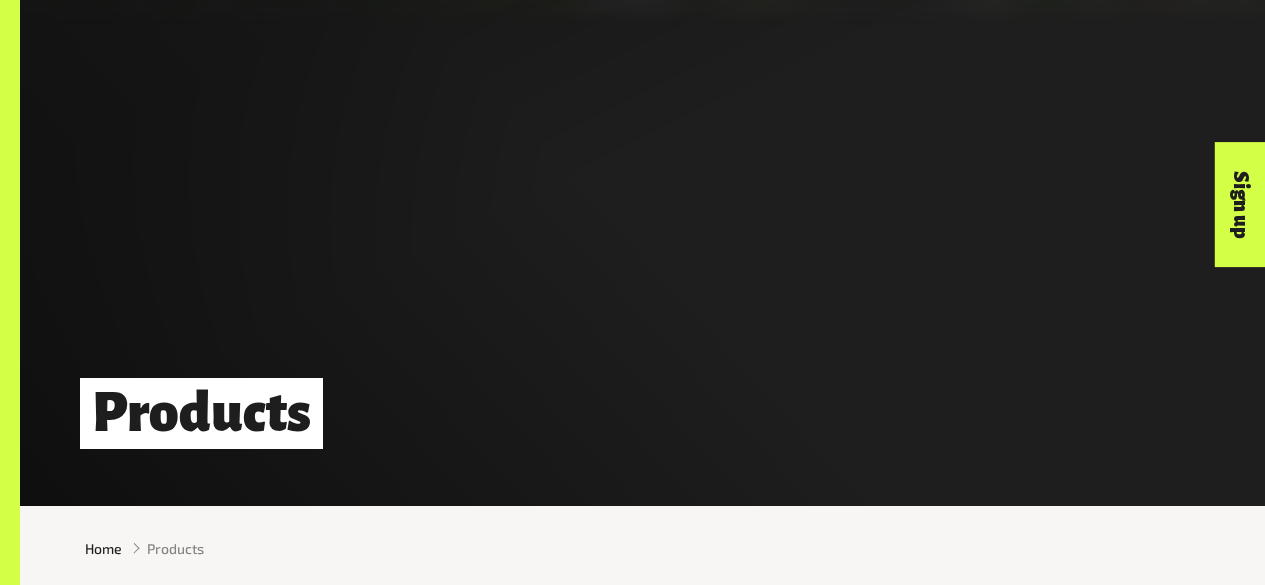scroll, scrollTop: 1709, scrollLeft: 0, axis: vertical 